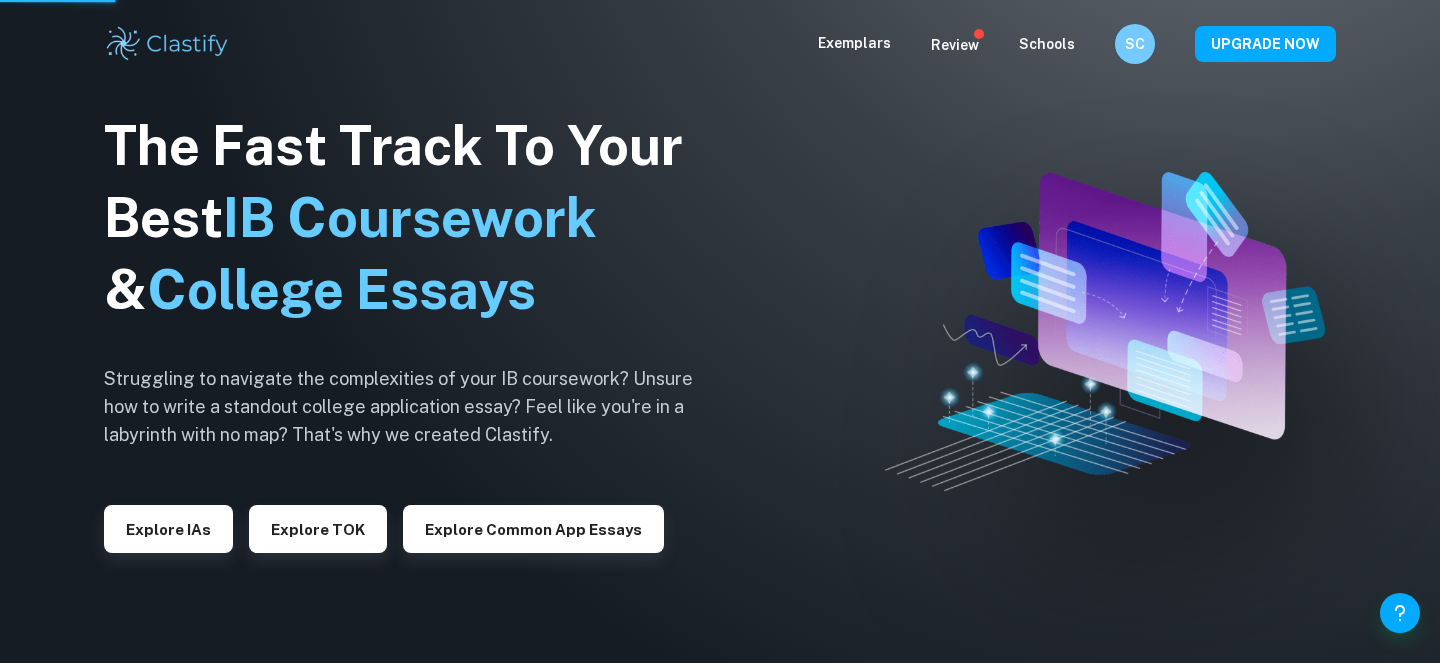 scroll, scrollTop: 0, scrollLeft: 0, axis: both 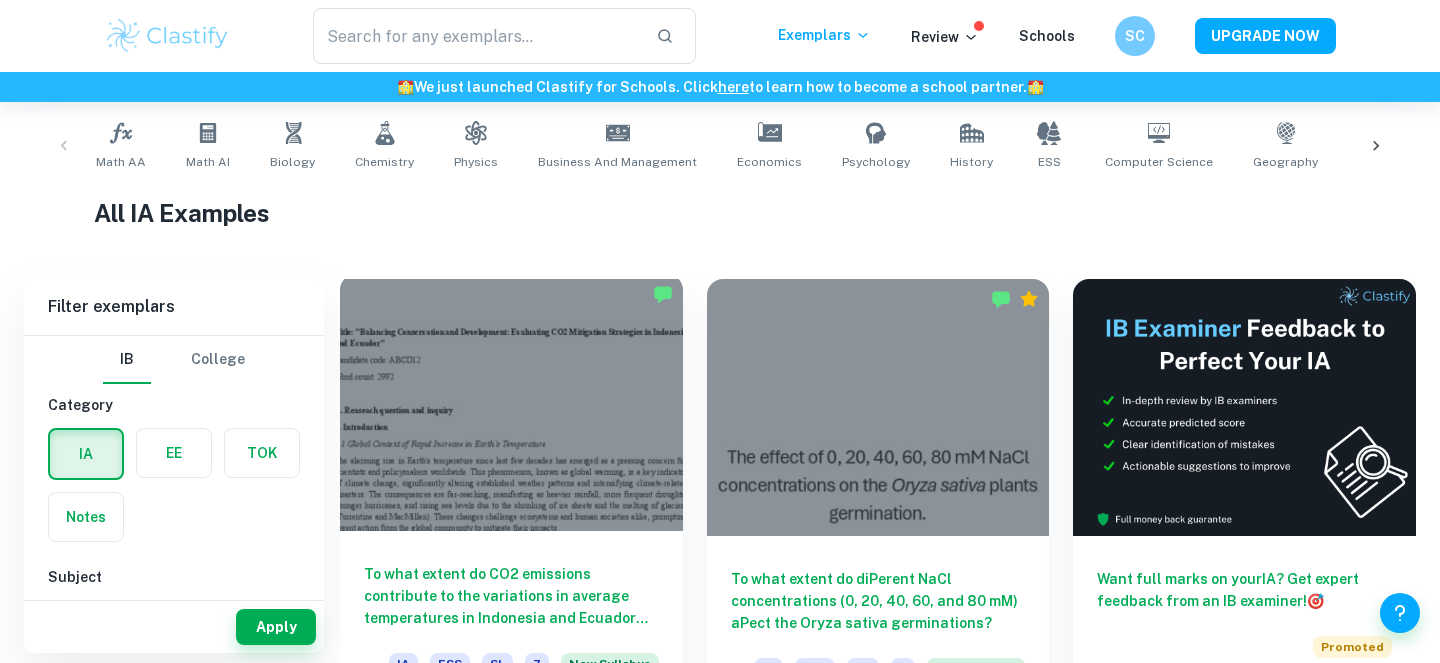 click at bounding box center (511, 402) 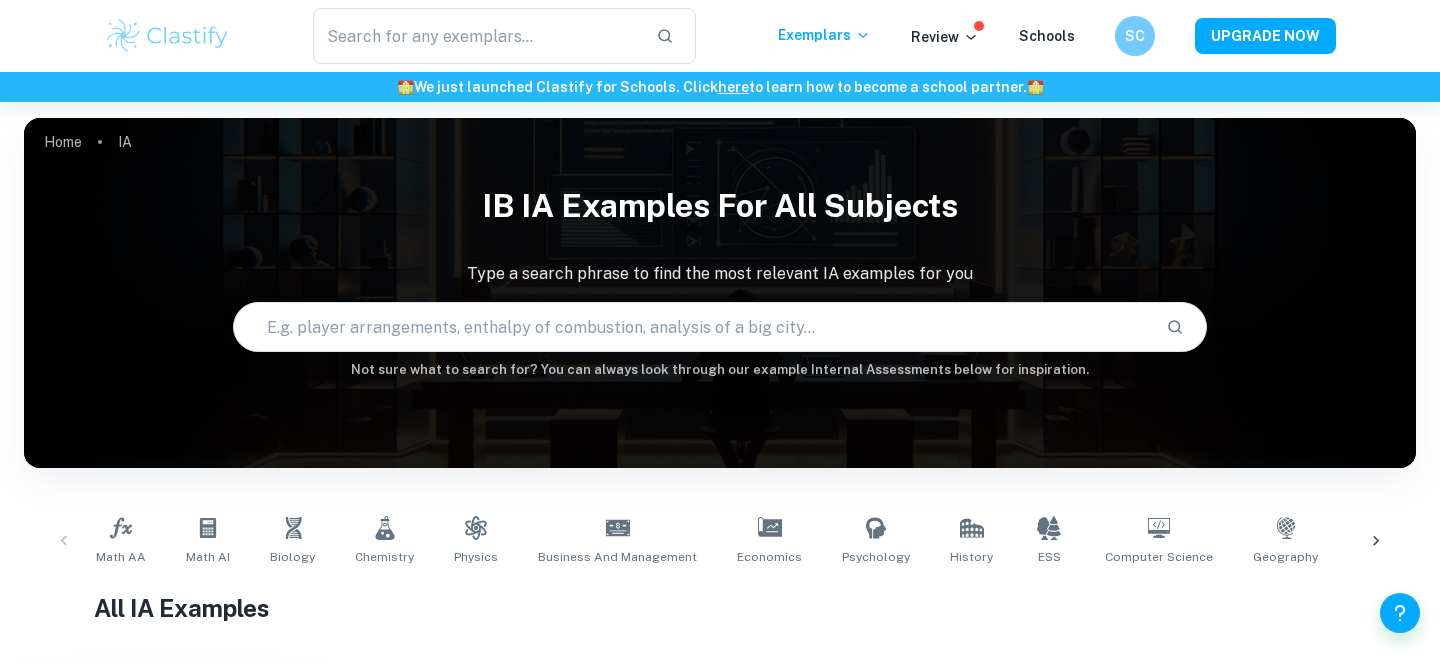 scroll, scrollTop: 395, scrollLeft: 0, axis: vertical 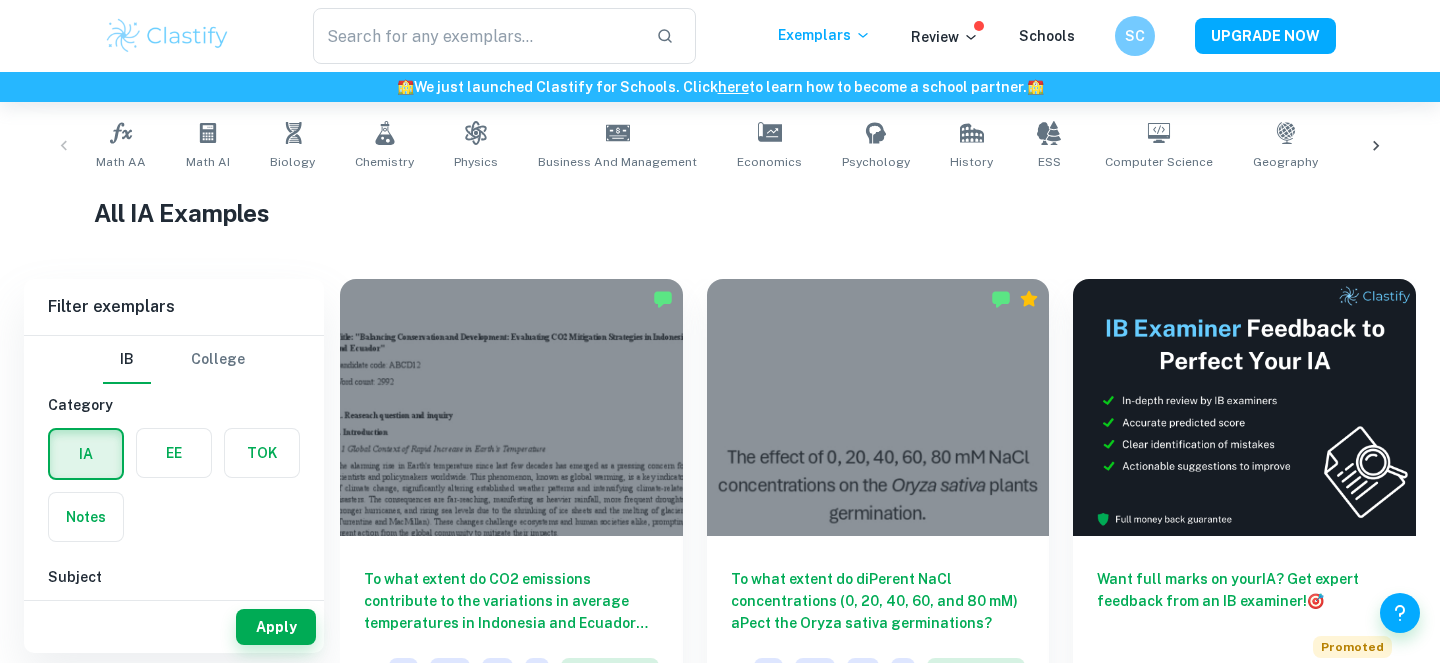 click on "SC" at bounding box center [1135, 36] 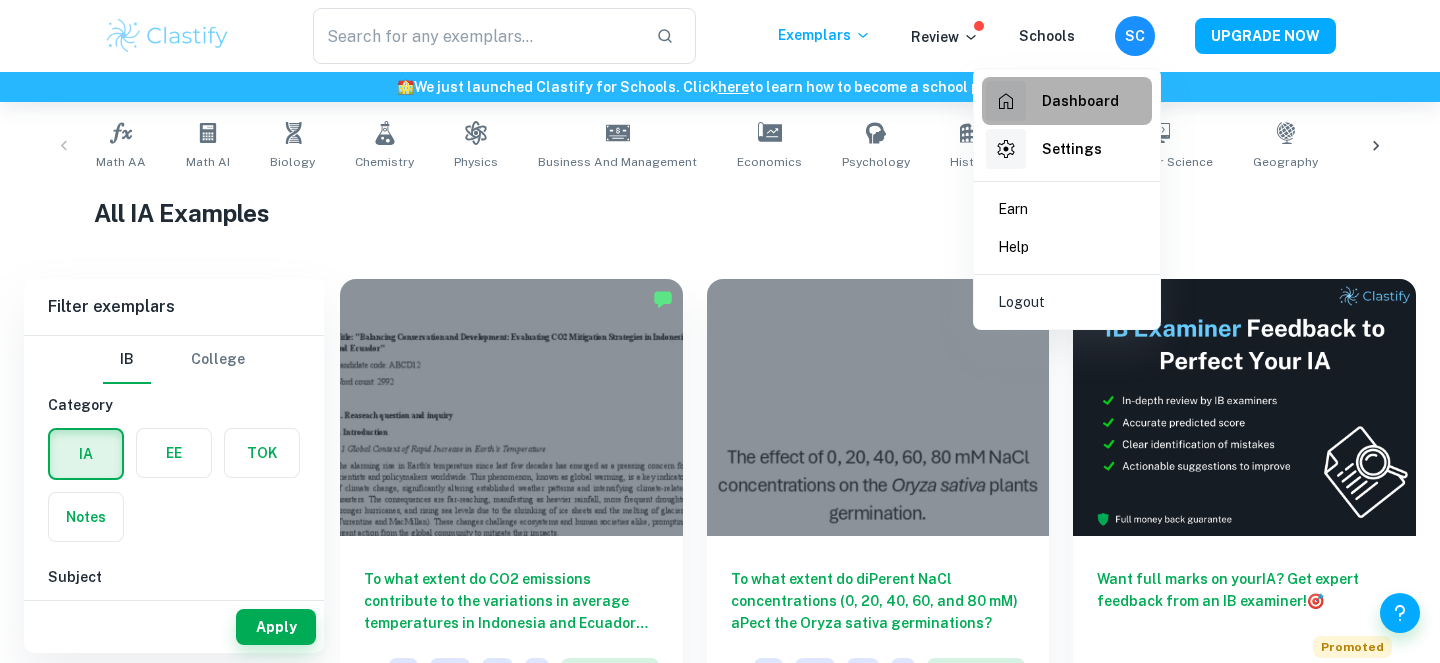 click on "Dashboard" at bounding box center (1080, 101) 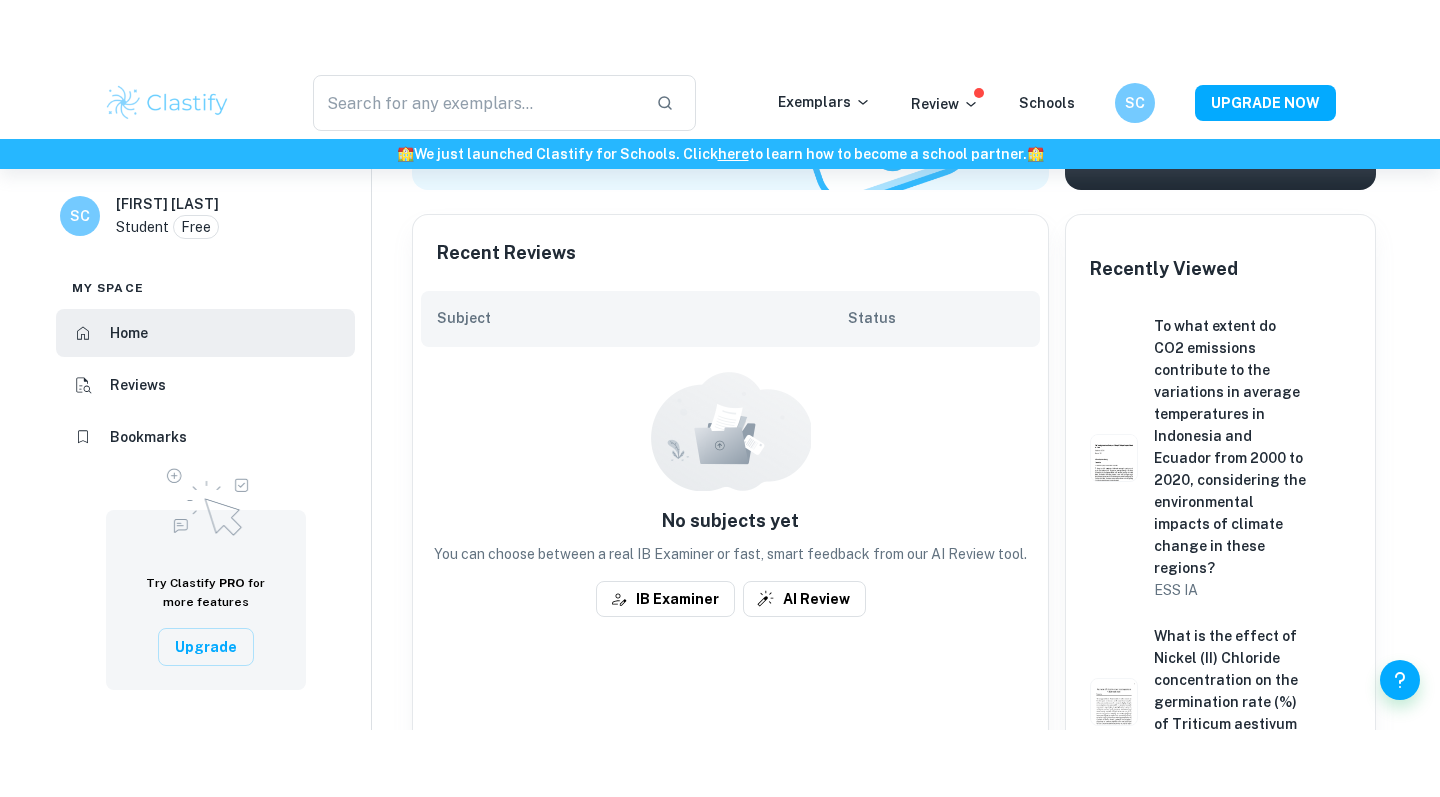 scroll, scrollTop: 366, scrollLeft: 0, axis: vertical 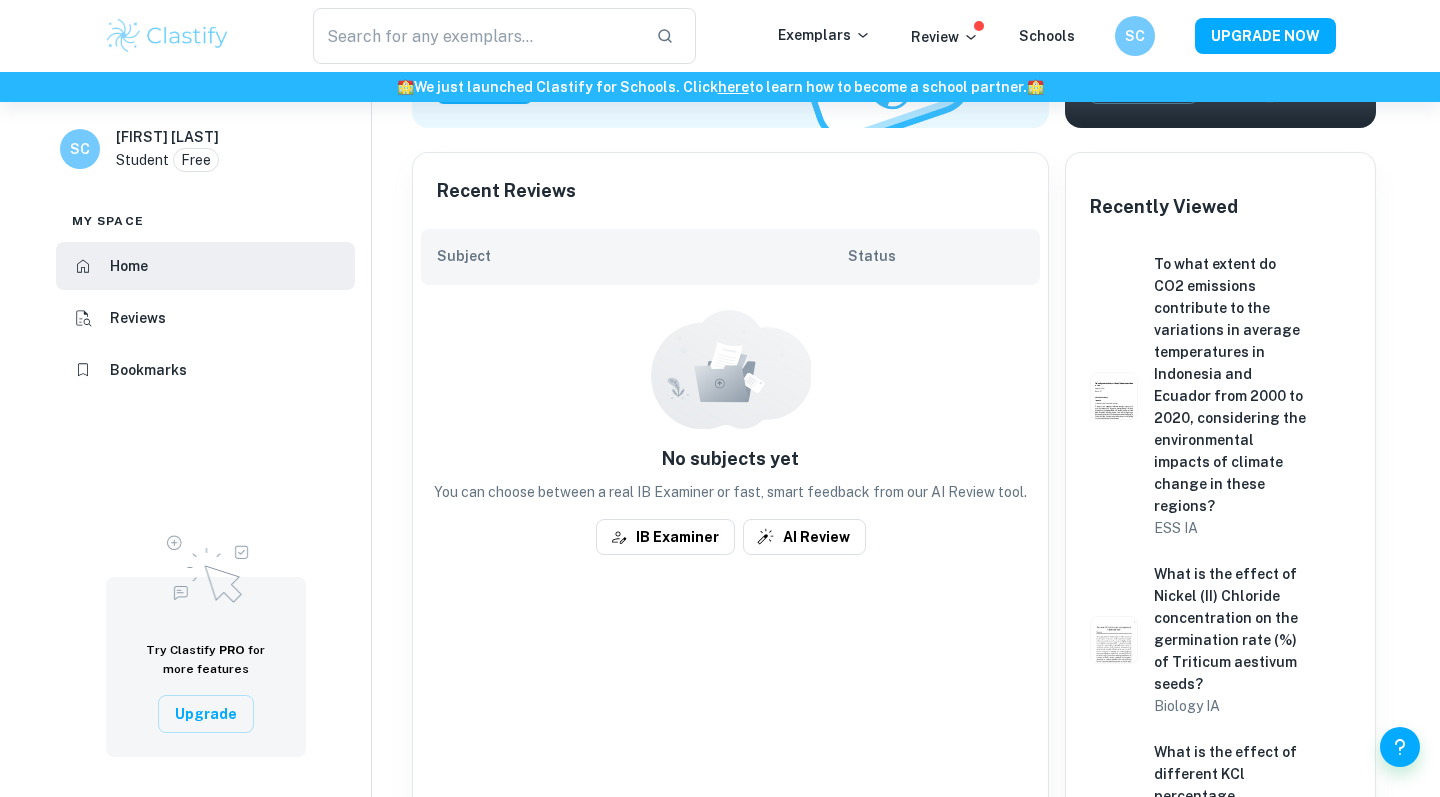 click on "Reviews" at bounding box center [205, 318] 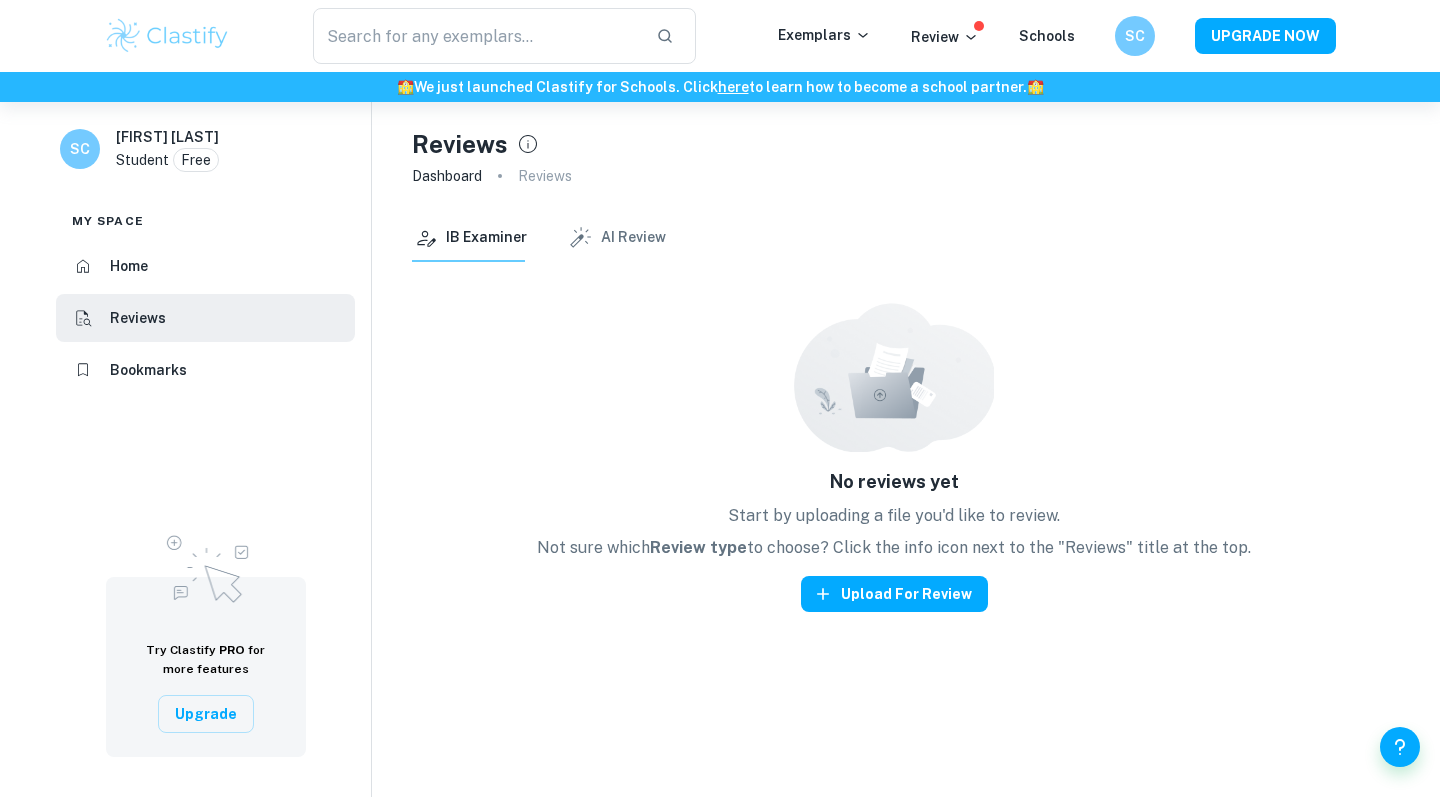 scroll, scrollTop: 0, scrollLeft: 0, axis: both 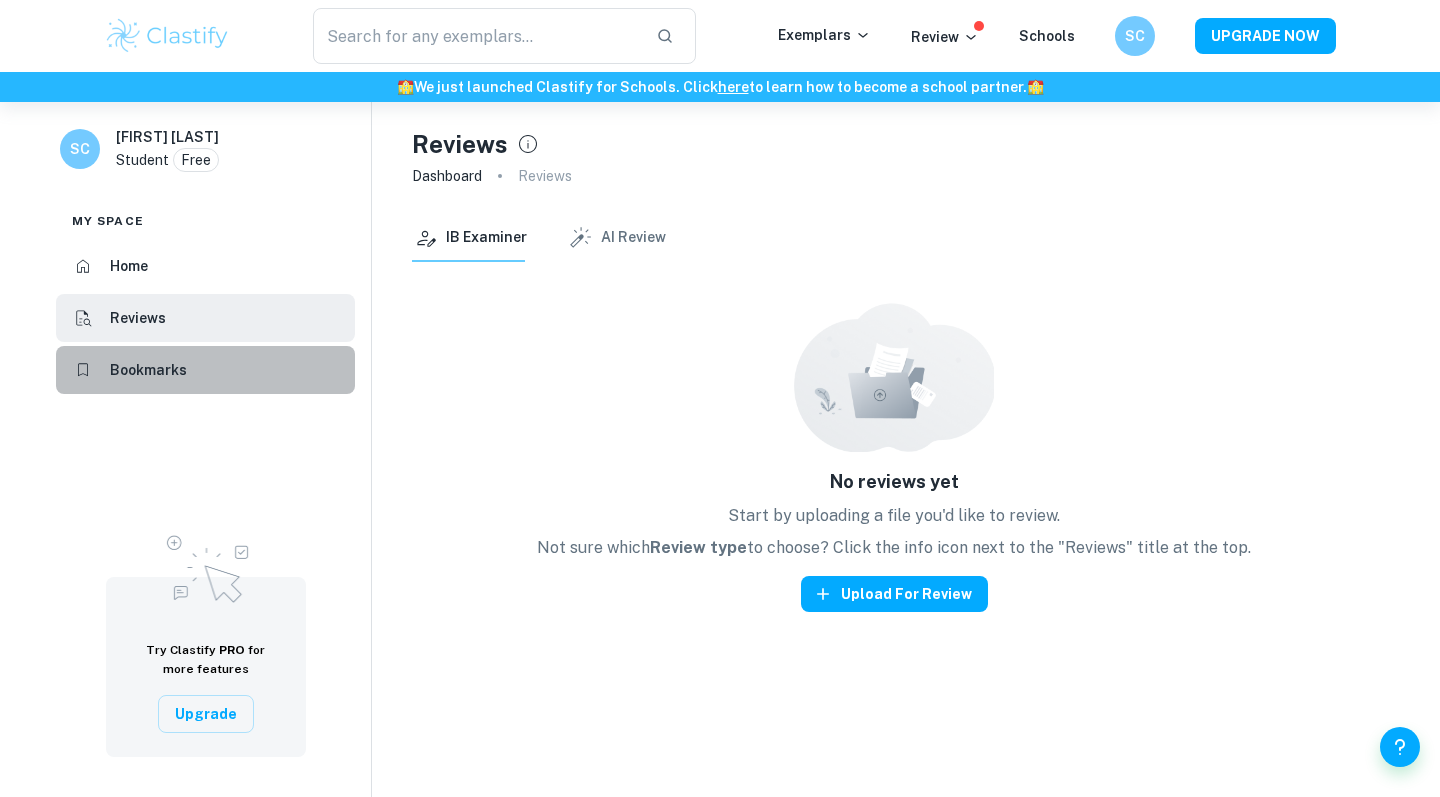 click on "Bookmarks" at bounding box center [205, 370] 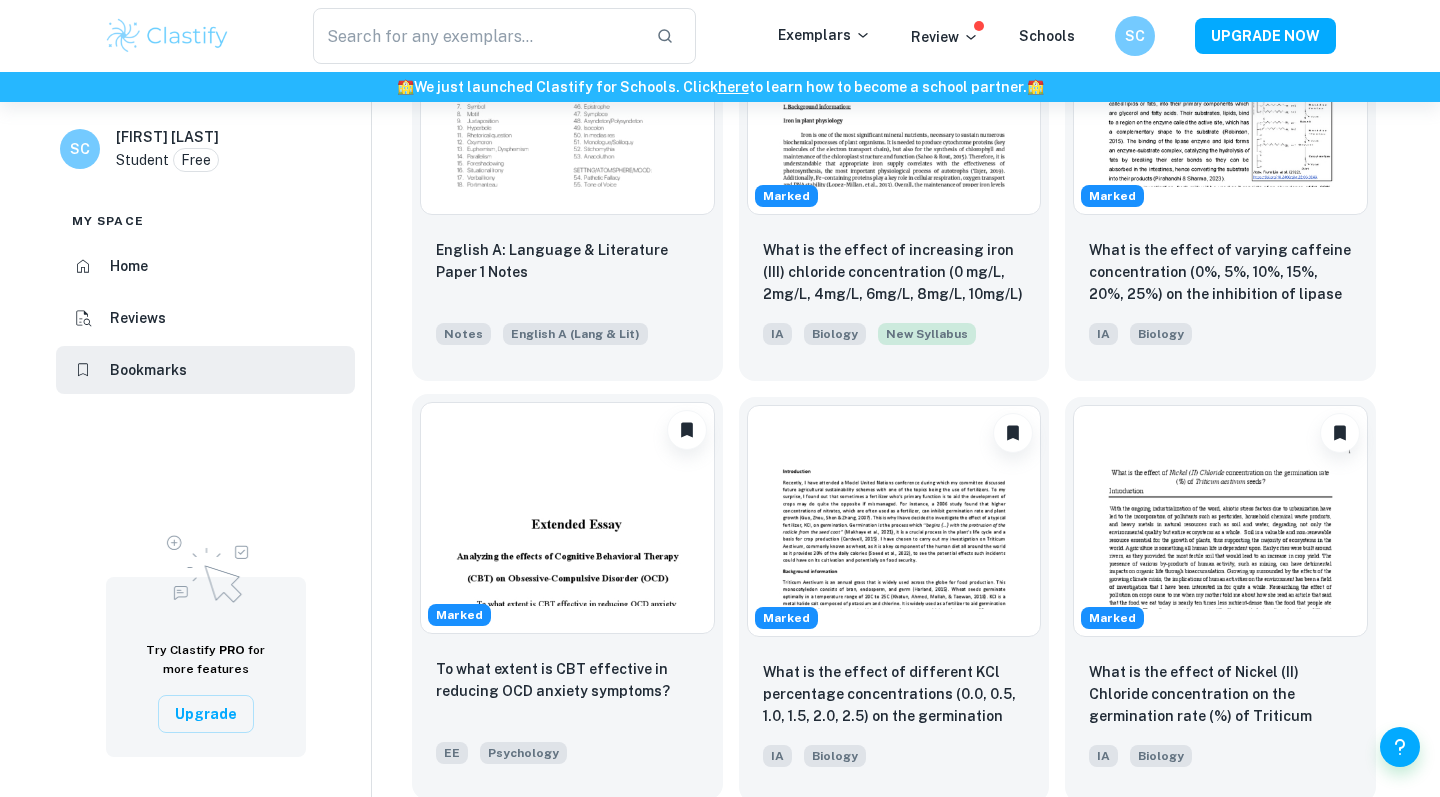 scroll, scrollTop: 239, scrollLeft: 0, axis: vertical 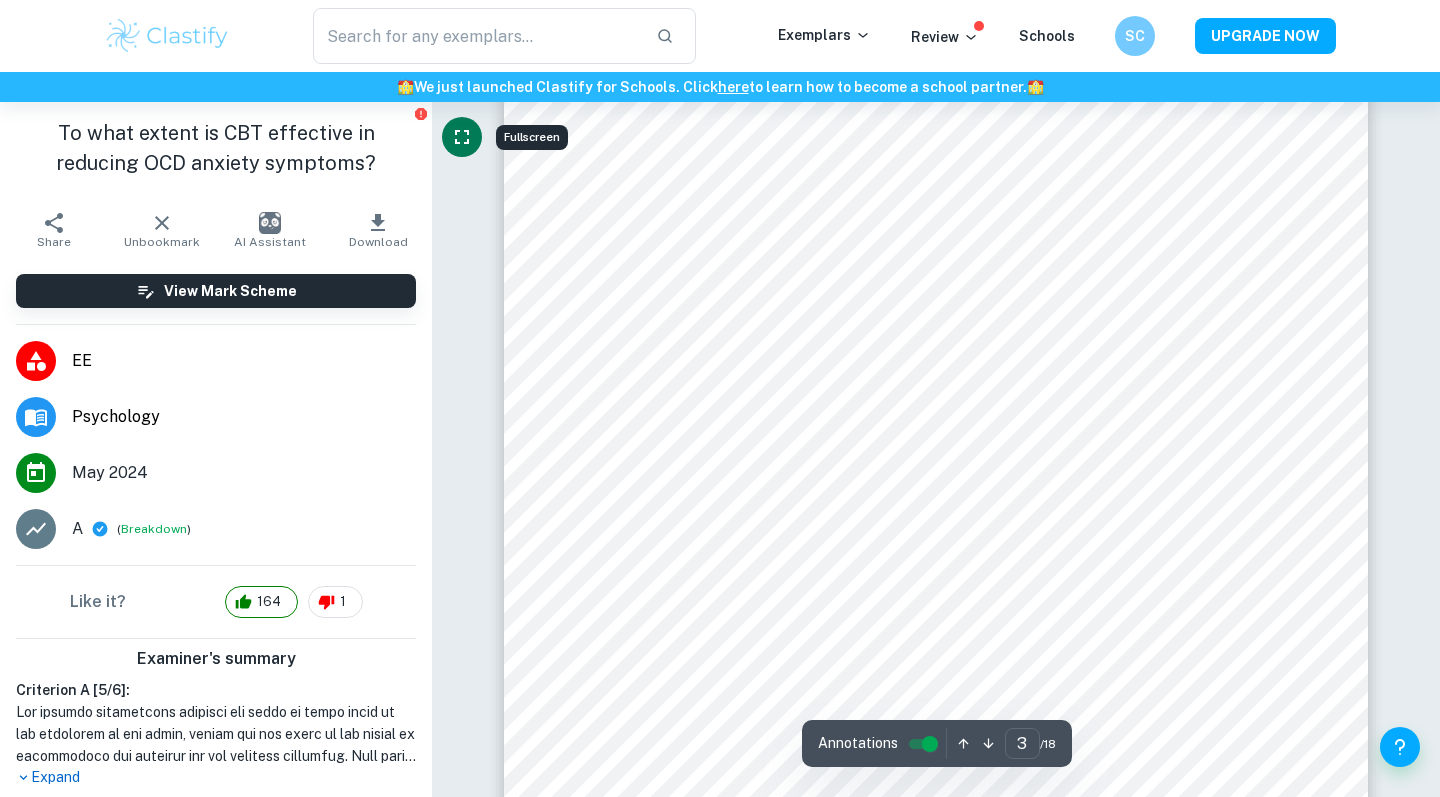 click at bounding box center (462, 137) 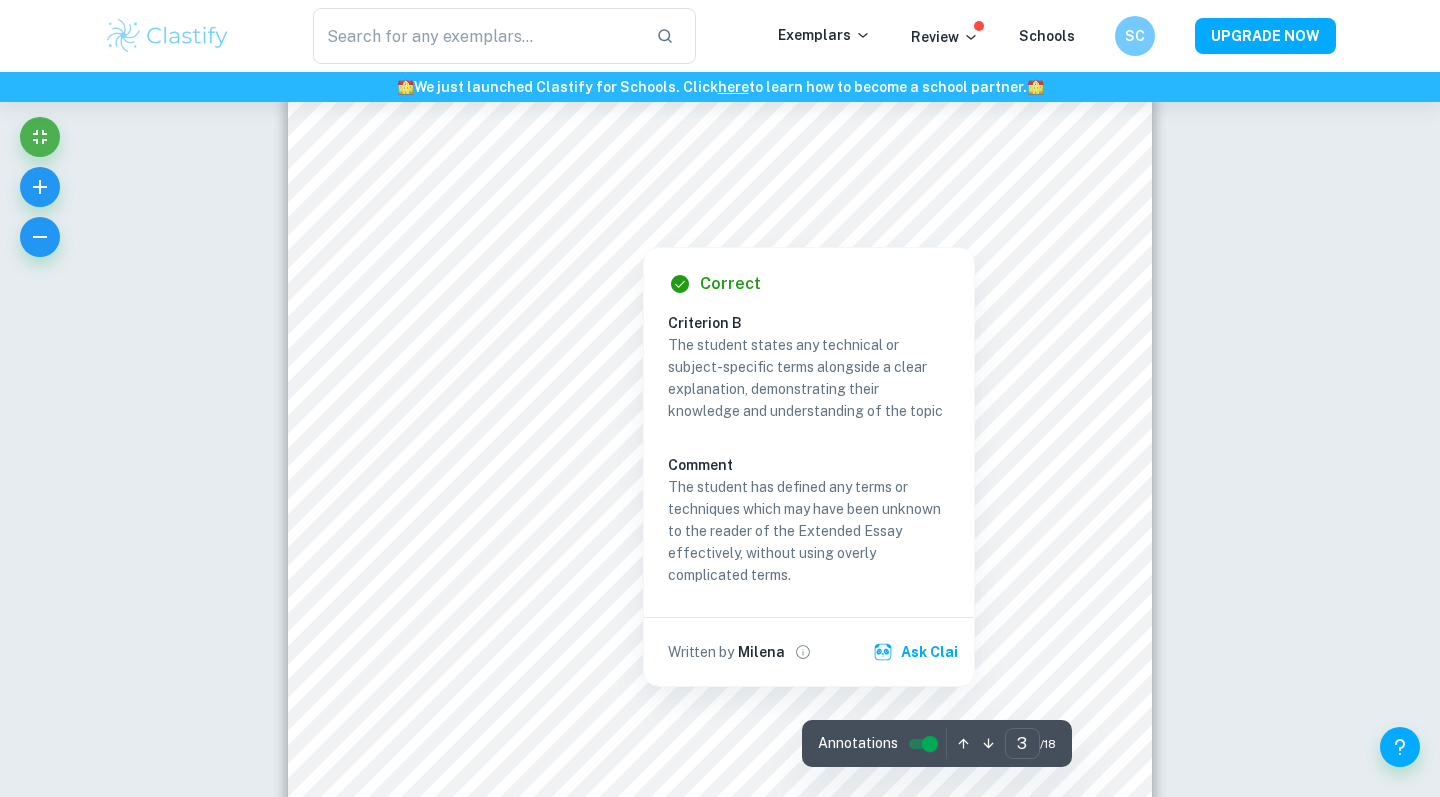 scroll, scrollTop: 2638, scrollLeft: 0, axis: vertical 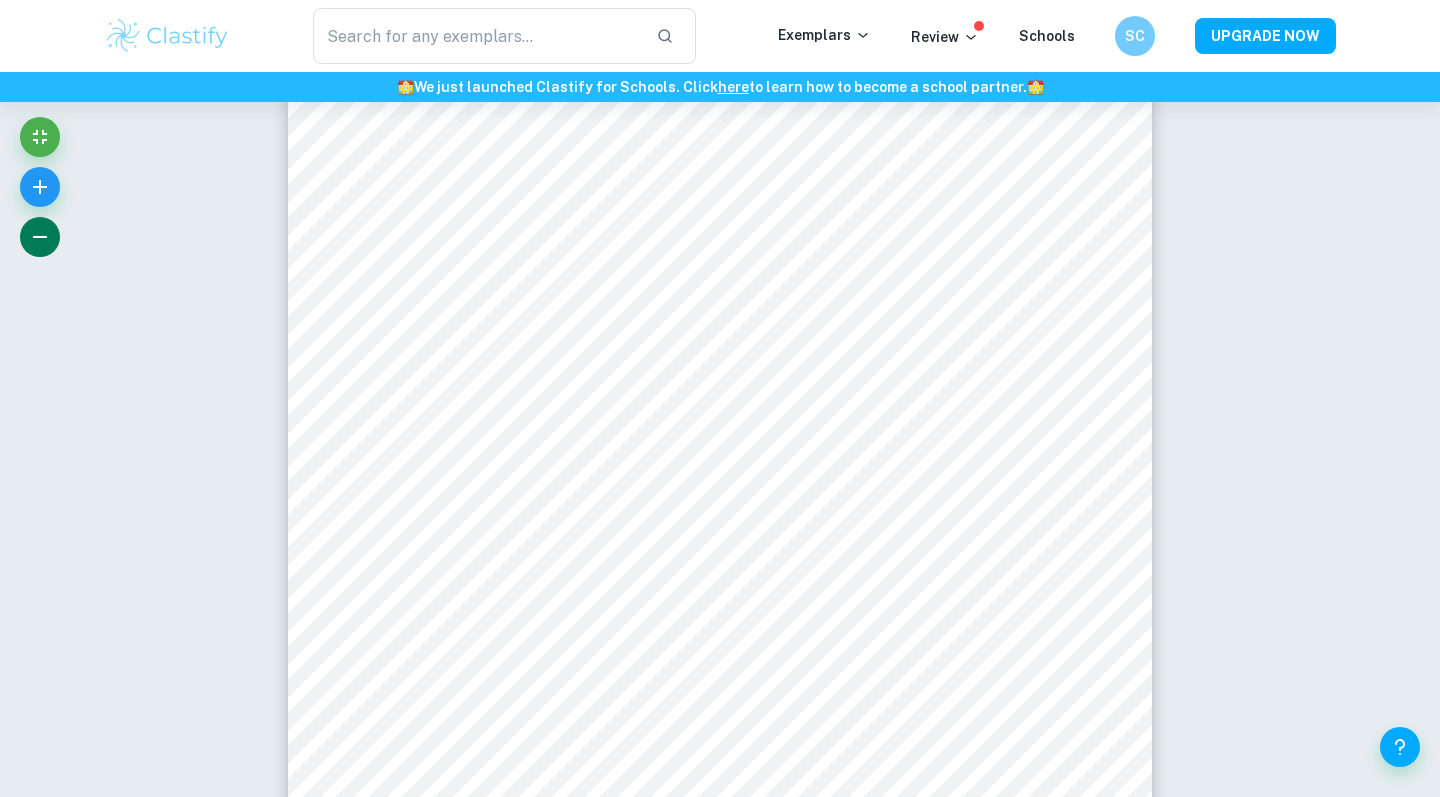 click 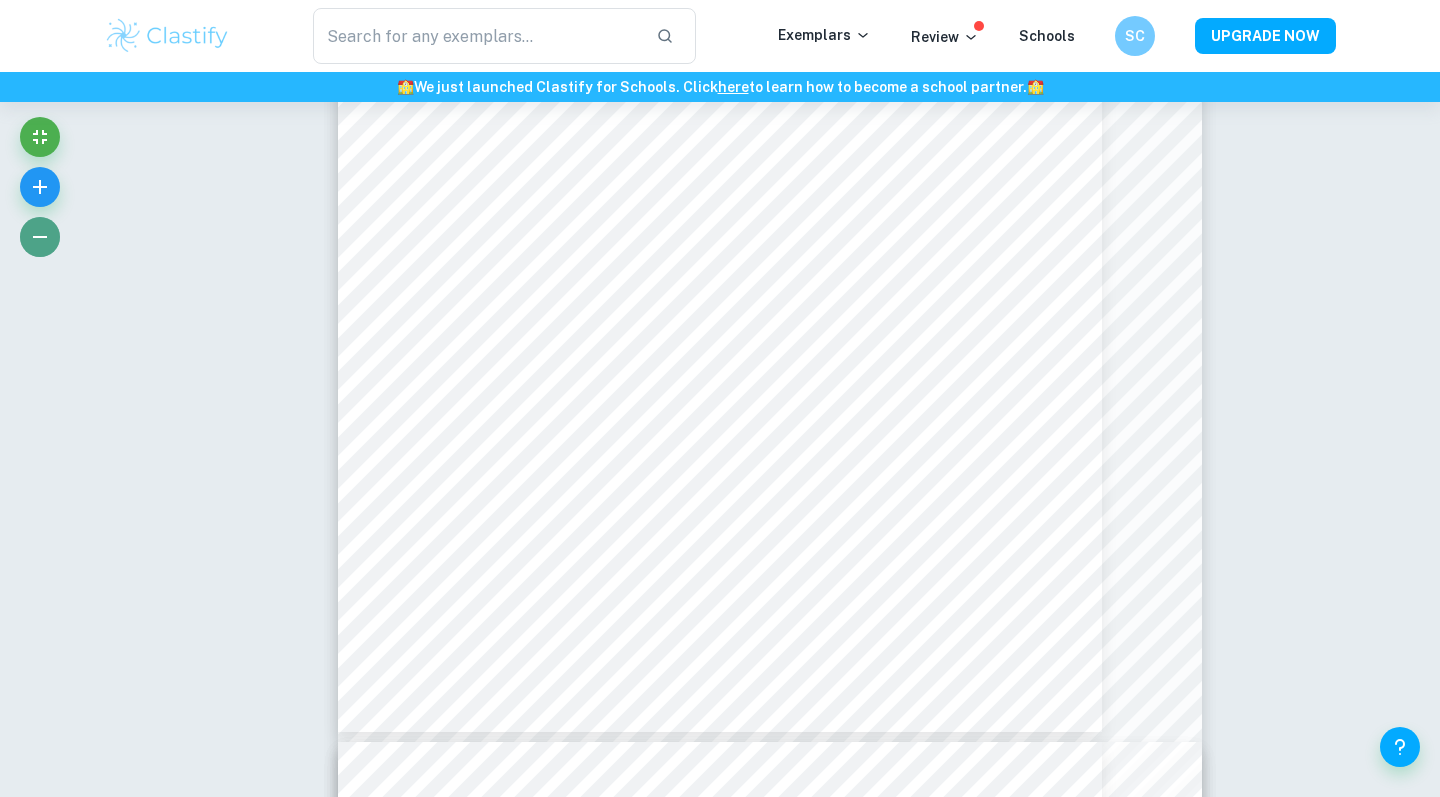 click 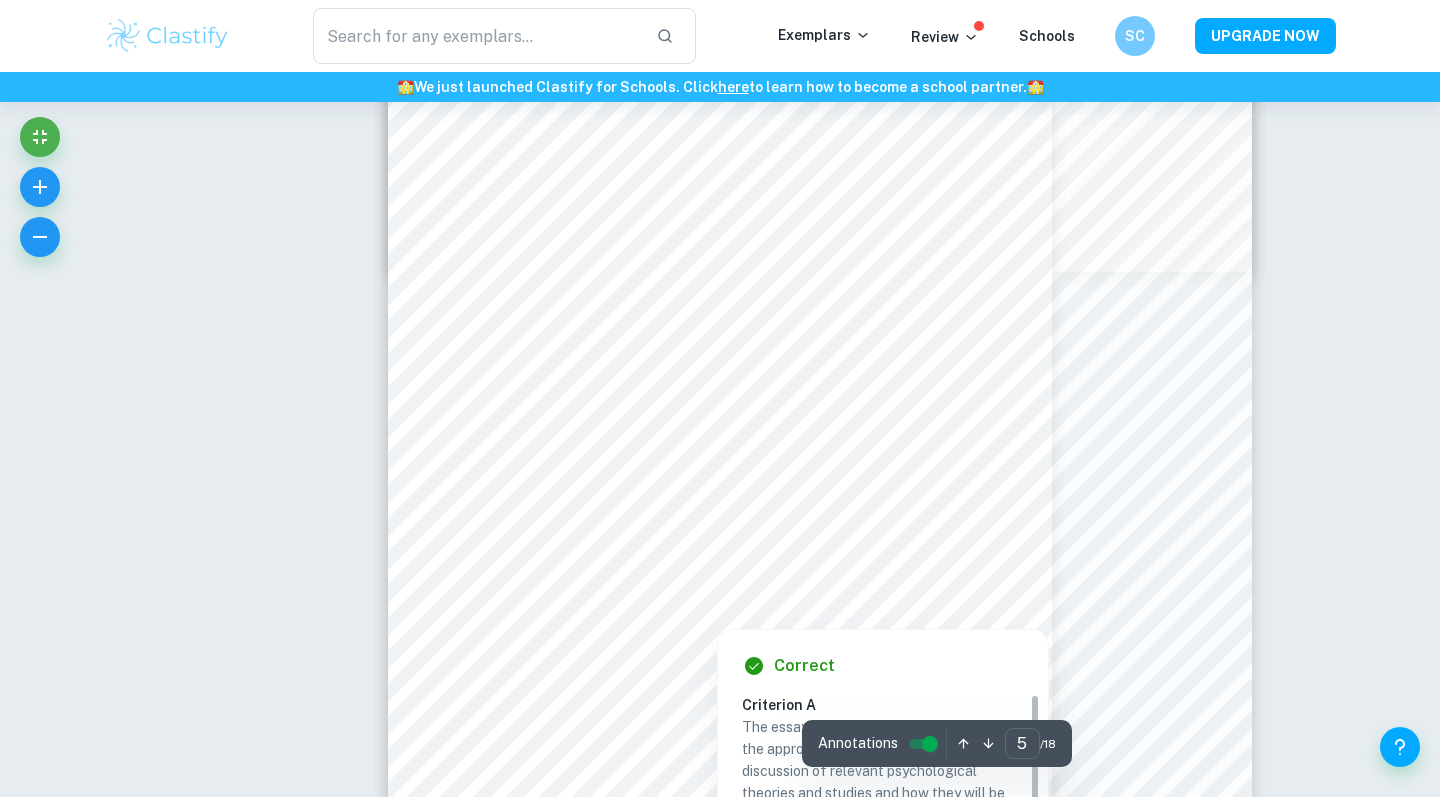 scroll, scrollTop: 3804, scrollLeft: 0, axis: vertical 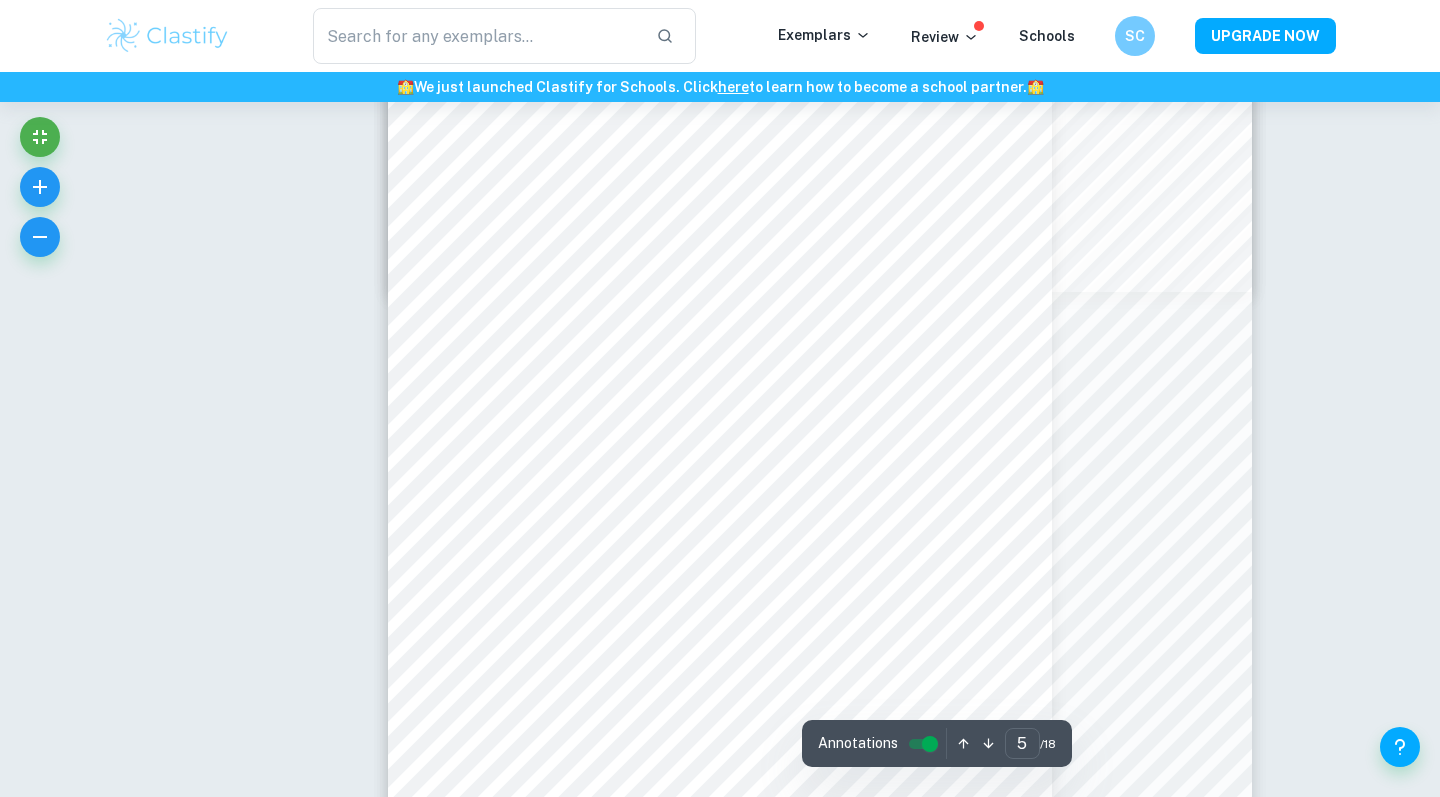 click on "​ Exemplars Review Schools SC UPGRADE NOW" at bounding box center (720, 36) 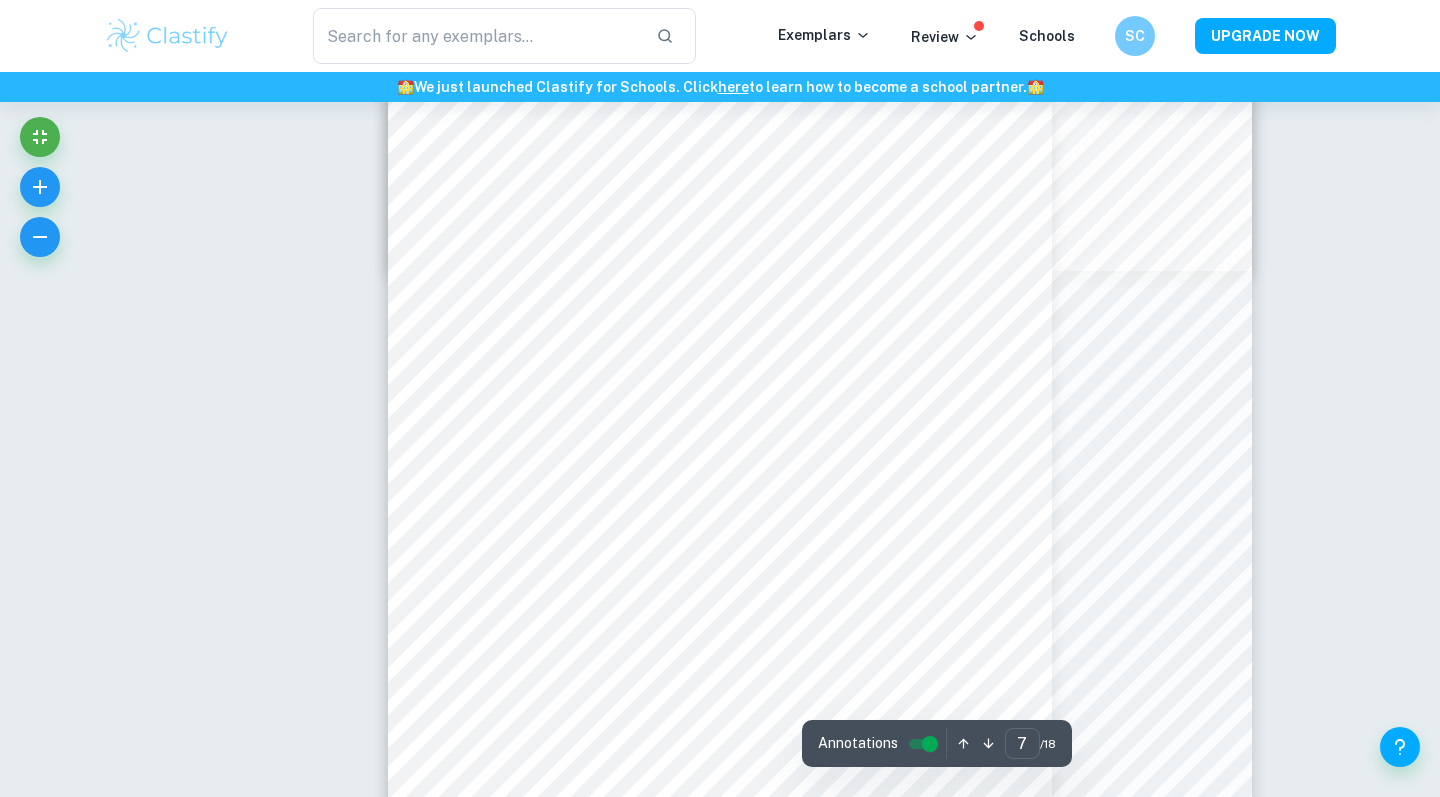 scroll, scrollTop: 5566, scrollLeft: 0, axis: vertical 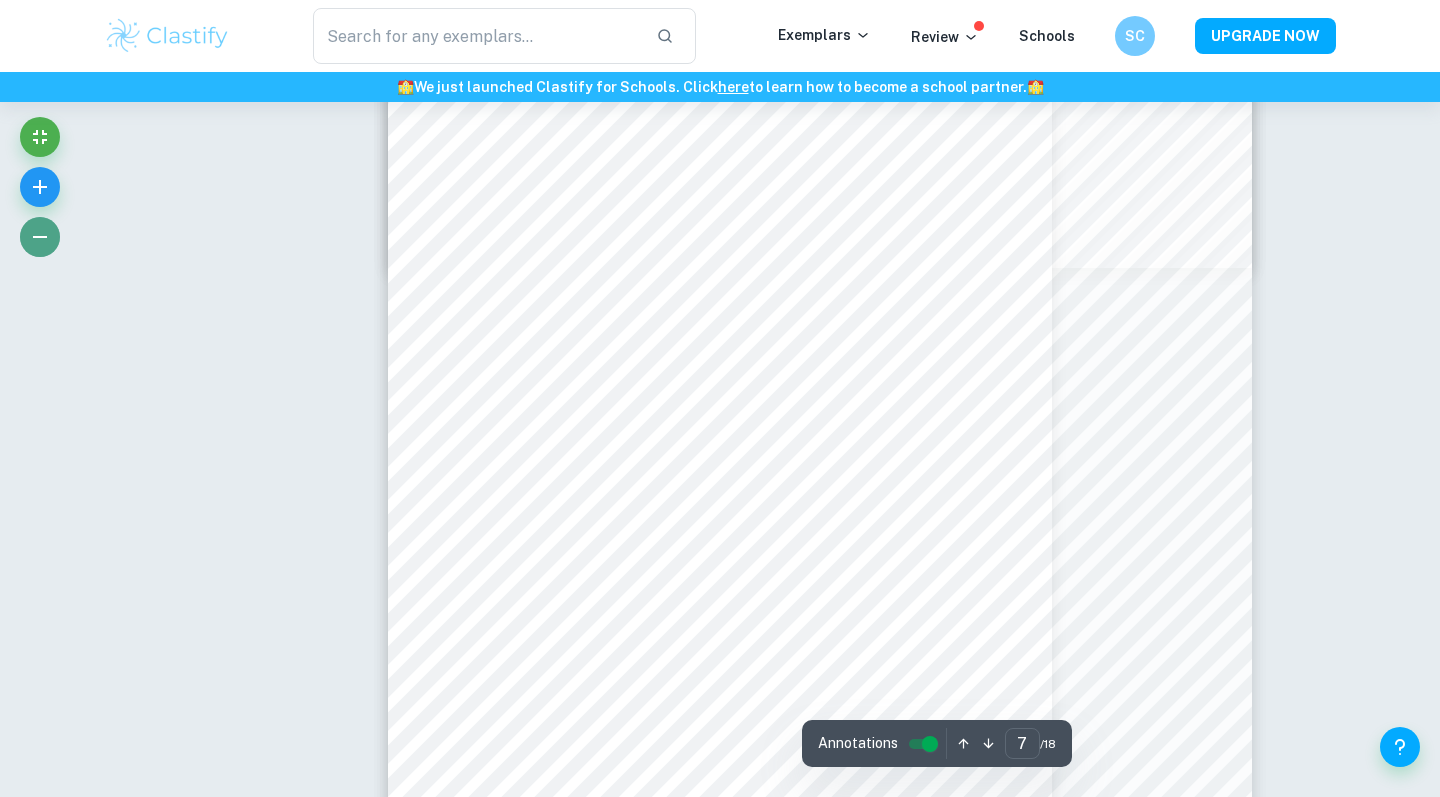click 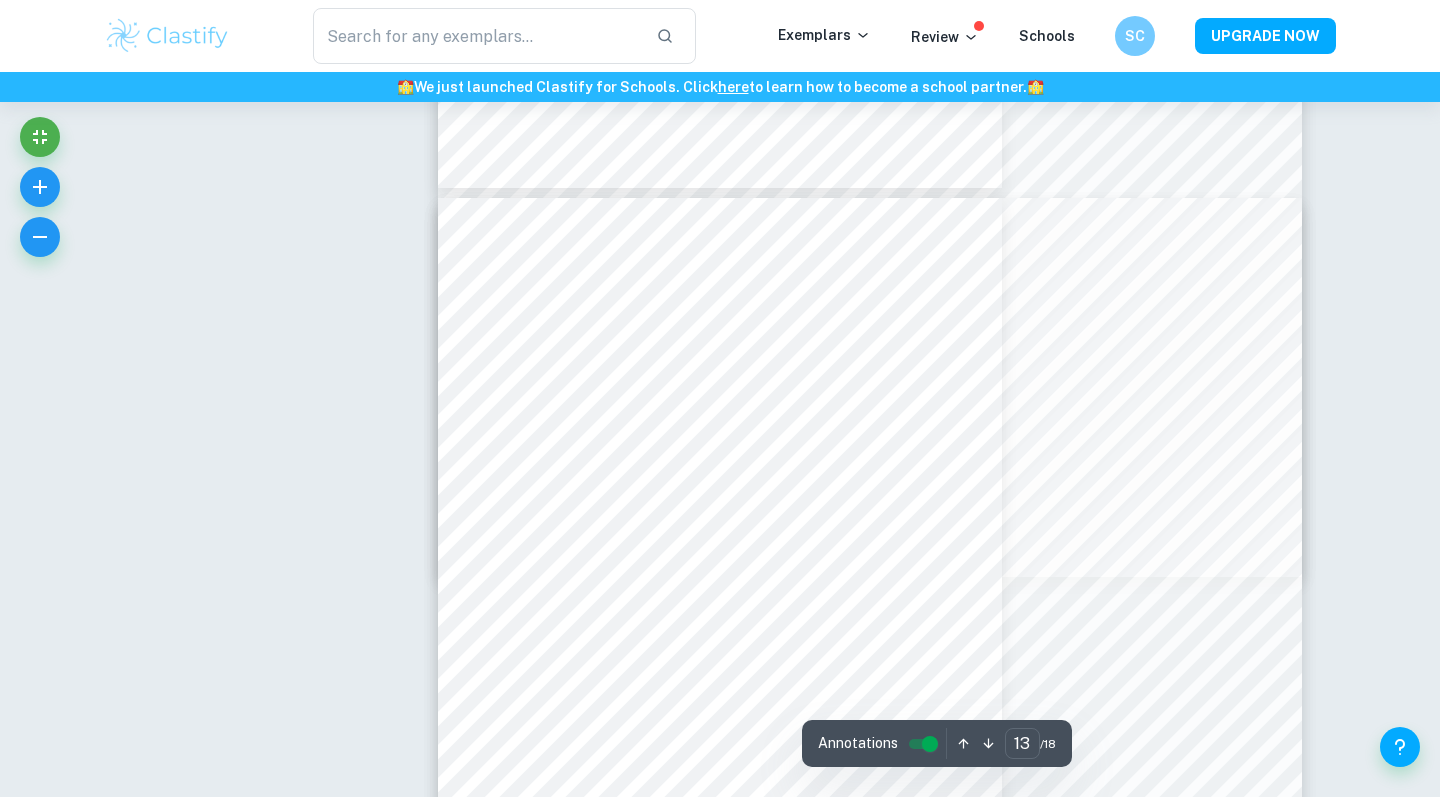 scroll, scrollTop: 9138, scrollLeft: 0, axis: vertical 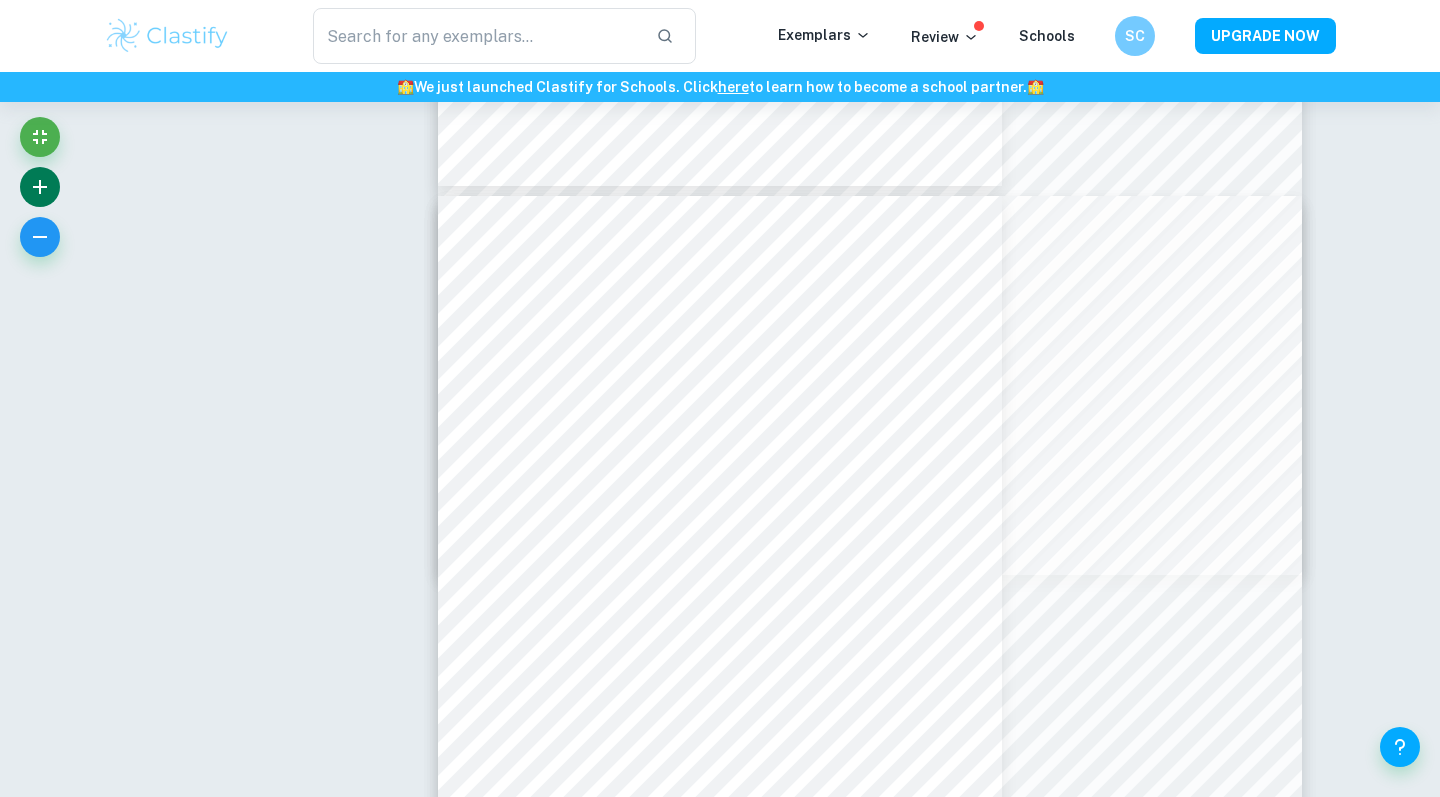 click 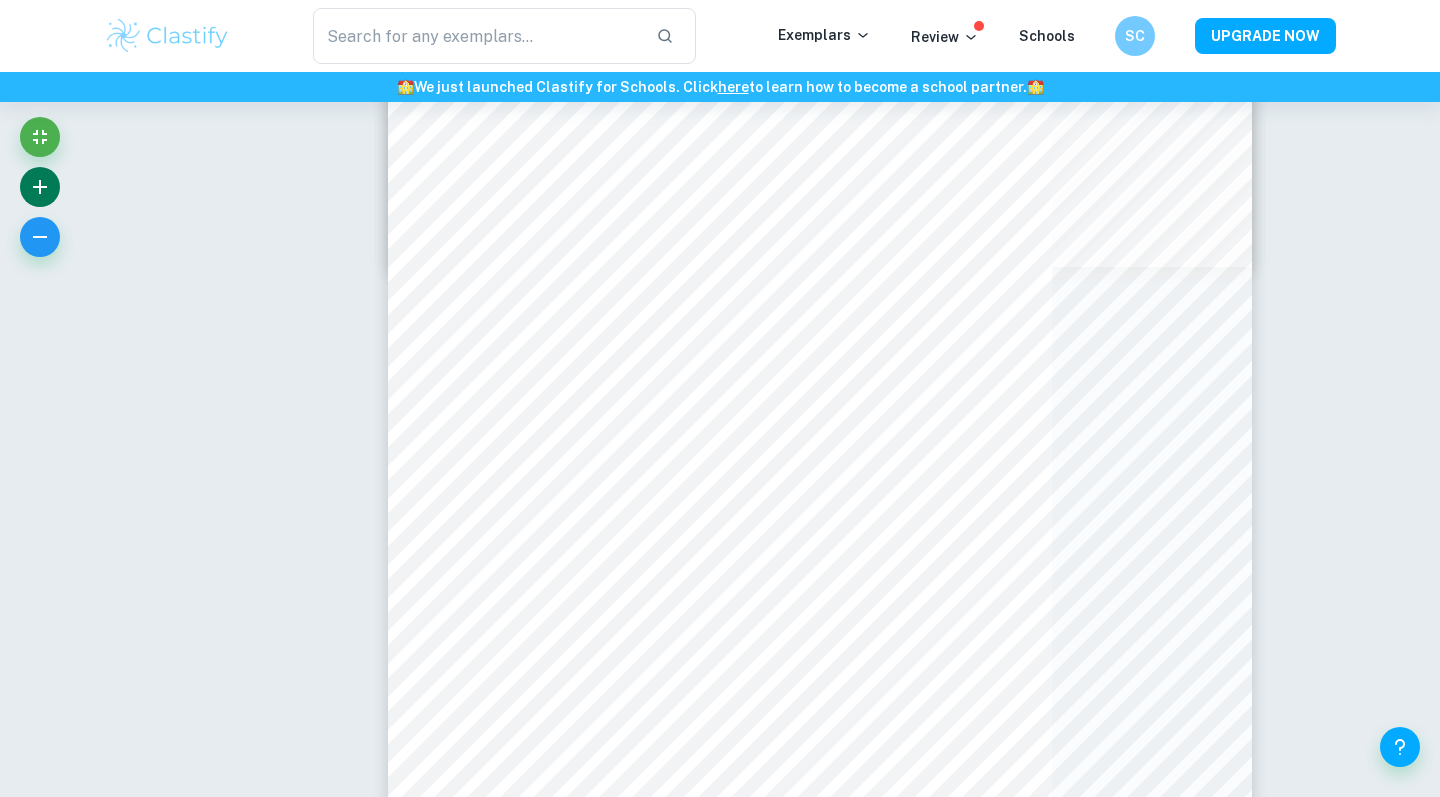 click 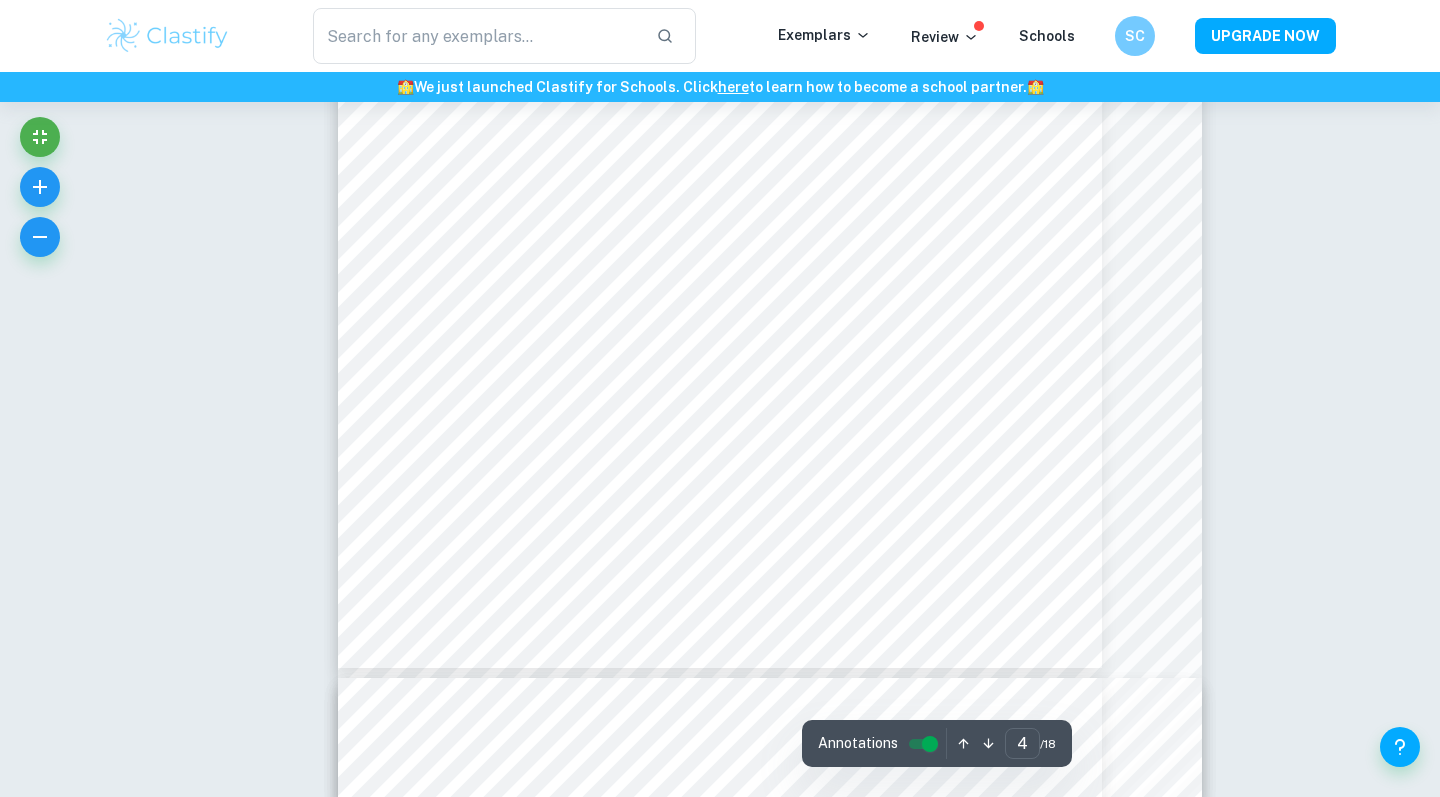 scroll, scrollTop: 3687, scrollLeft: 0, axis: vertical 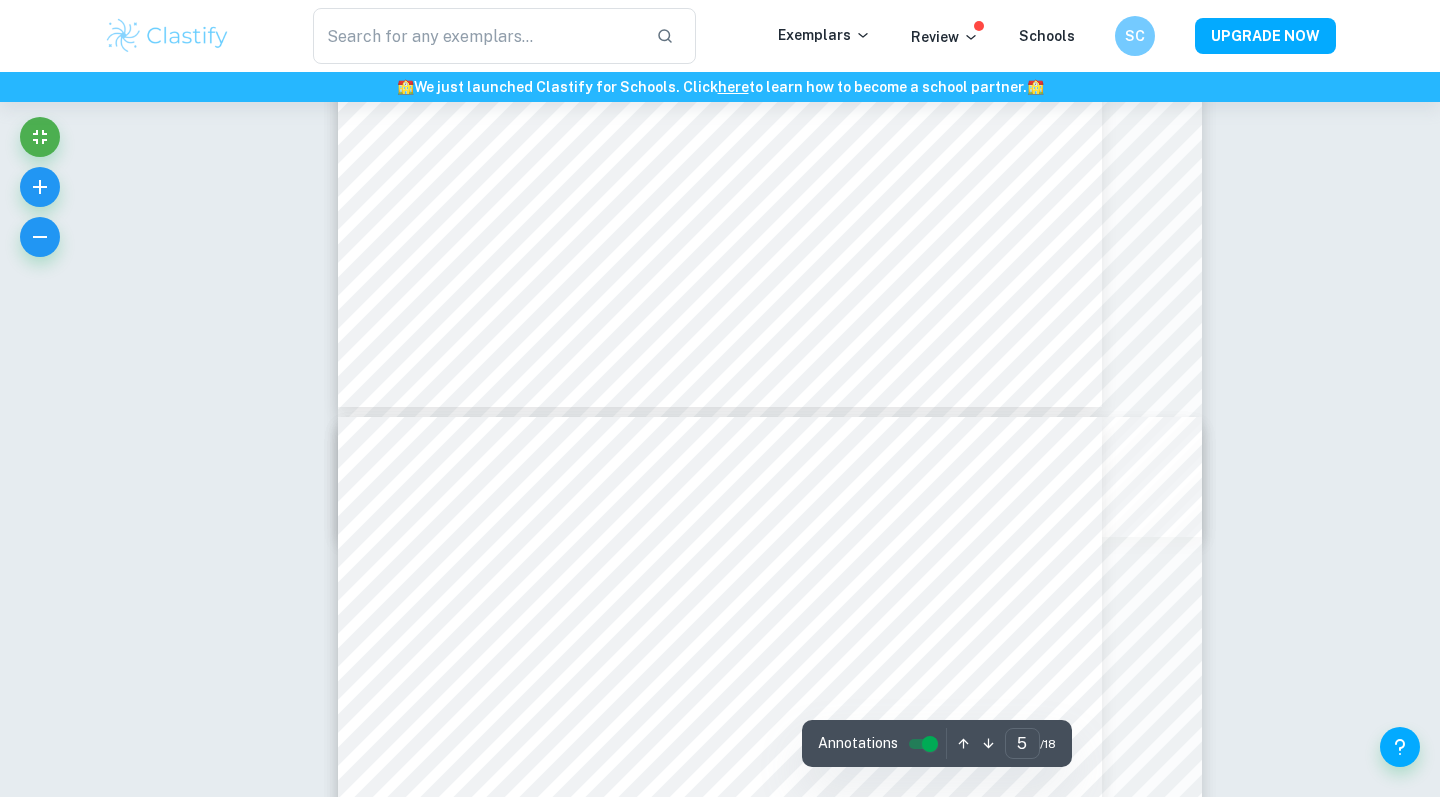type on "4" 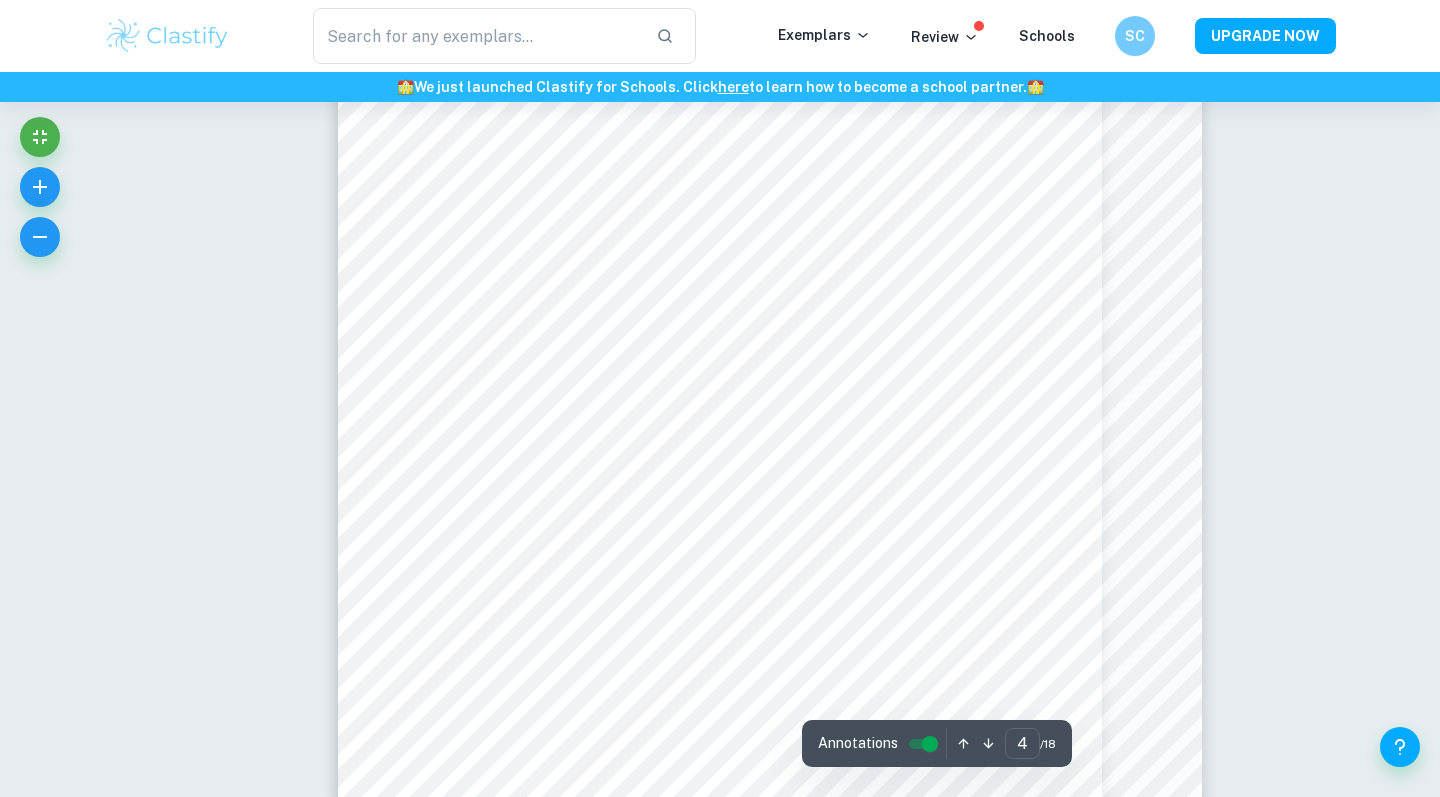 scroll, scrollTop: 3551, scrollLeft: 0, axis: vertical 